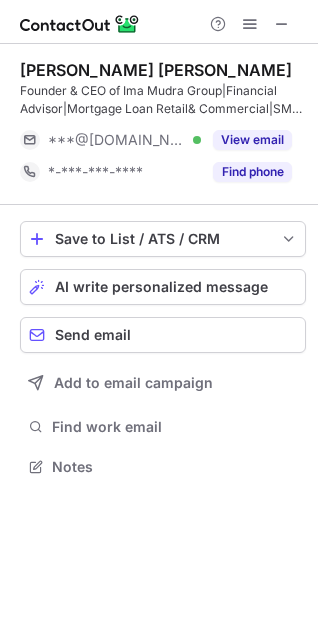 scroll, scrollTop: 0, scrollLeft: 0, axis: both 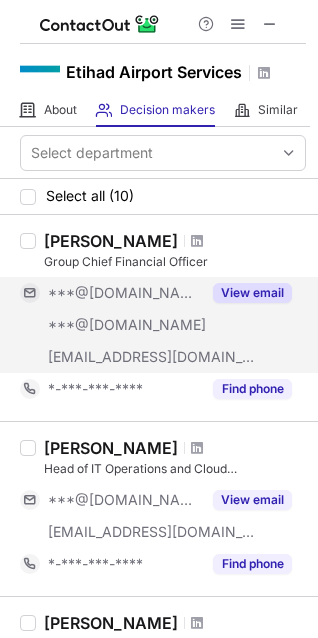 click on "View email" at bounding box center [252, 293] 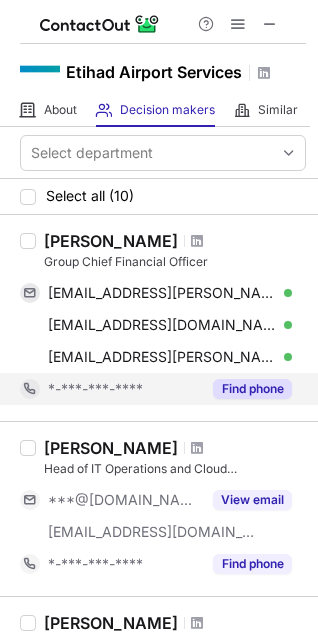 click on "Find phone" at bounding box center [252, 389] 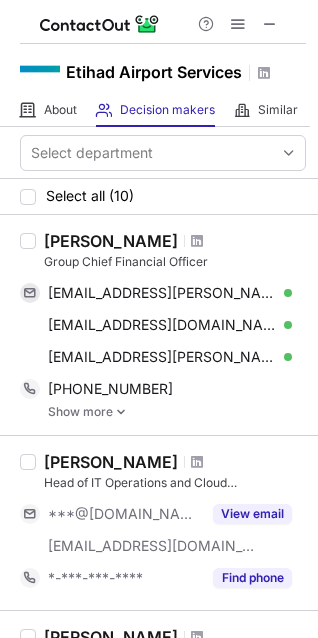 click at bounding box center [121, 412] 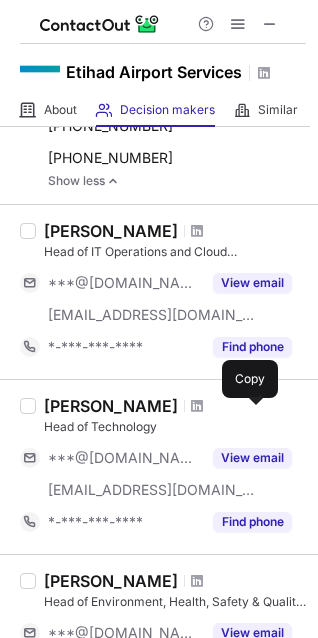 scroll, scrollTop: 360, scrollLeft: 0, axis: vertical 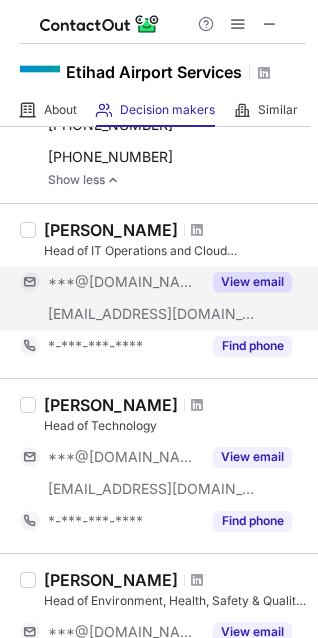 click on "View email" at bounding box center (252, 282) 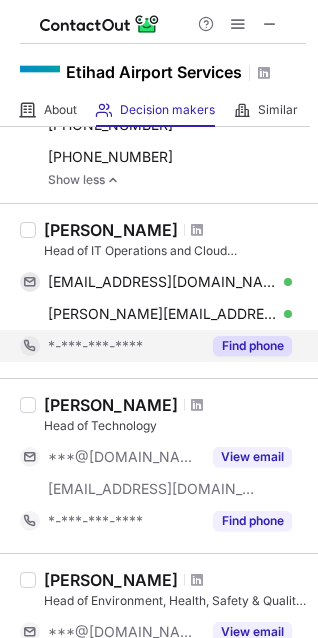 click on "Find phone" at bounding box center (252, 346) 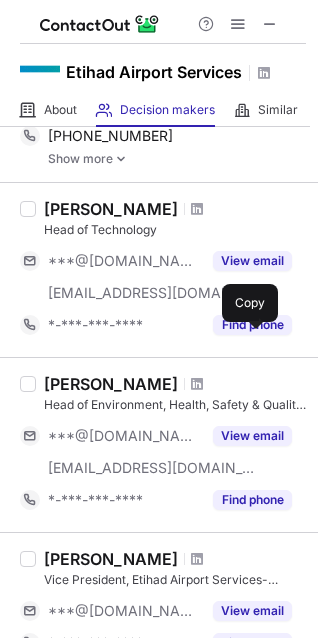 scroll, scrollTop: 600, scrollLeft: 0, axis: vertical 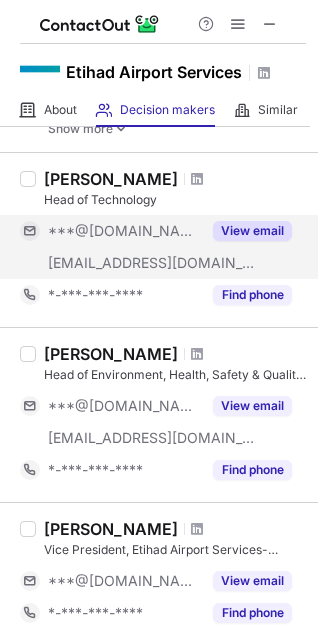 click on "View email" at bounding box center [252, 231] 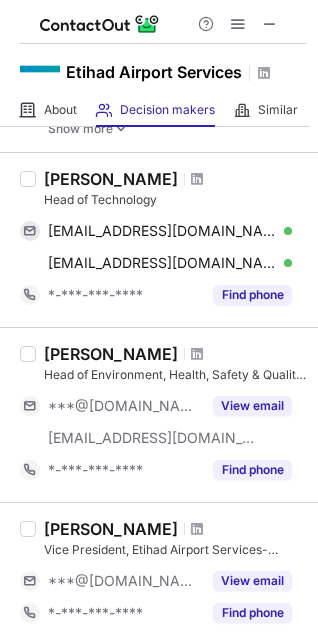 click on "[PERSON_NAME] Head of Environment, Health, Safety & Quality (EHSQ) ***@[DOMAIN_NAME] [EMAIL_ADDRESS][DOMAIN_NAME] View email *-***-***-**** Find phone" at bounding box center (171, 415) 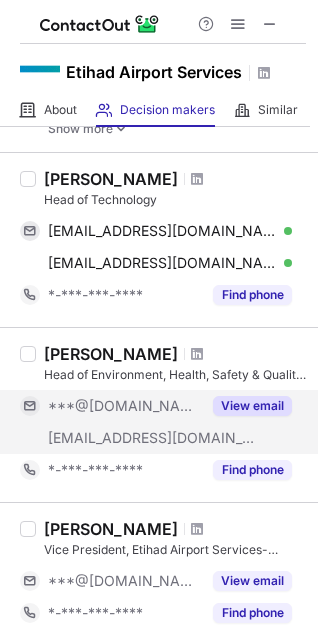 click on "View email" at bounding box center [252, 406] 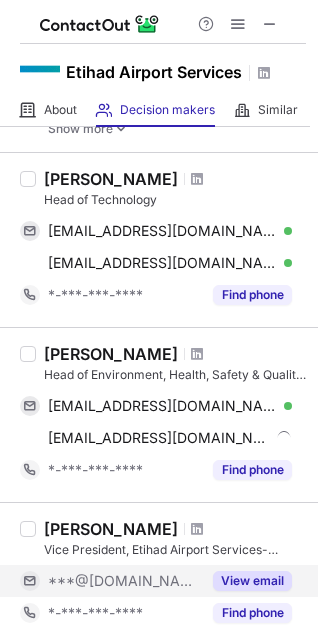 scroll, scrollTop: 840, scrollLeft: 0, axis: vertical 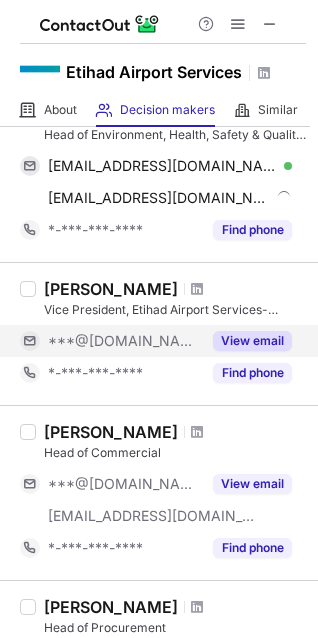 click on "View email" at bounding box center [252, 341] 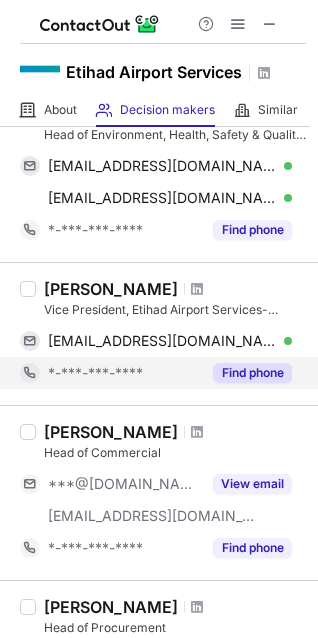 click on "Find phone" at bounding box center (246, 373) 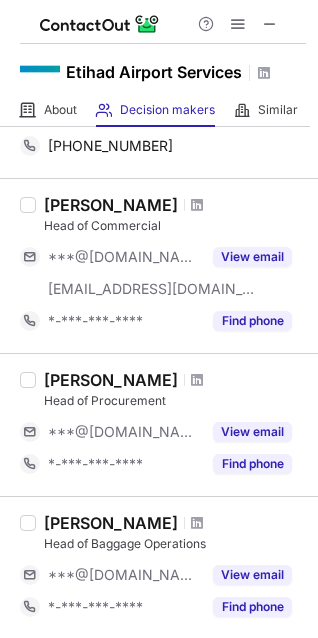 scroll, scrollTop: 1080, scrollLeft: 0, axis: vertical 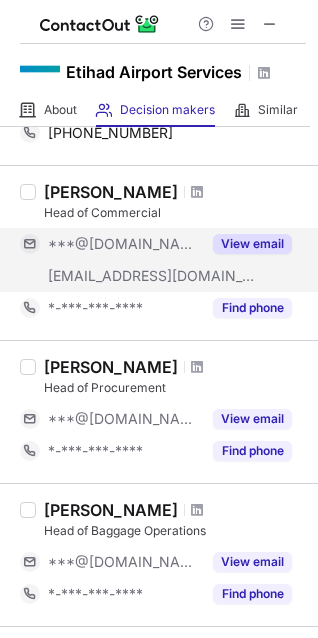 click on "View email" at bounding box center [252, 244] 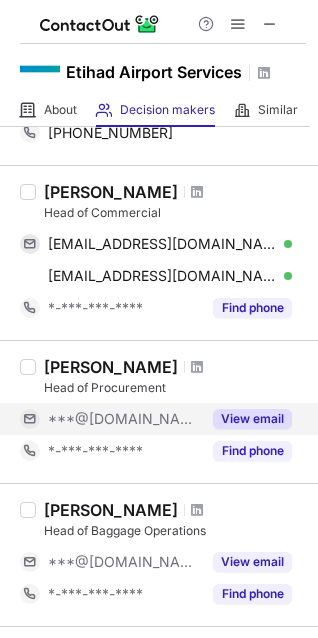 click on "View email" at bounding box center (252, 419) 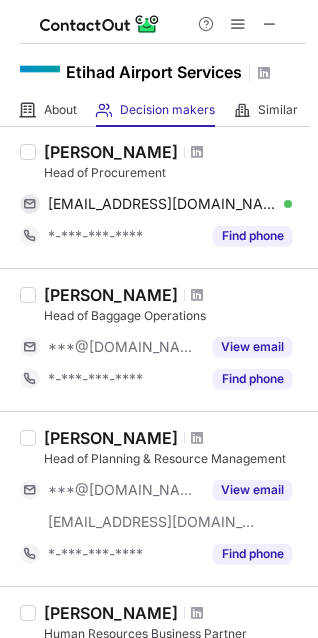 scroll, scrollTop: 1320, scrollLeft: 0, axis: vertical 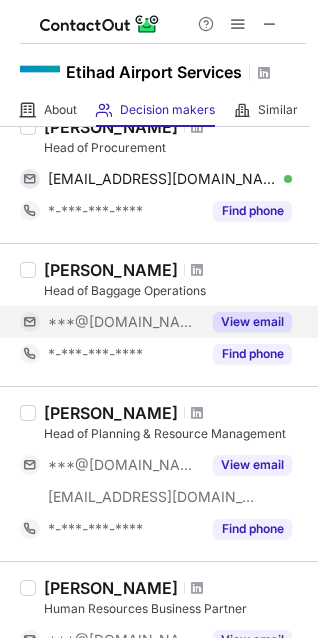 click on "View email" at bounding box center (252, 322) 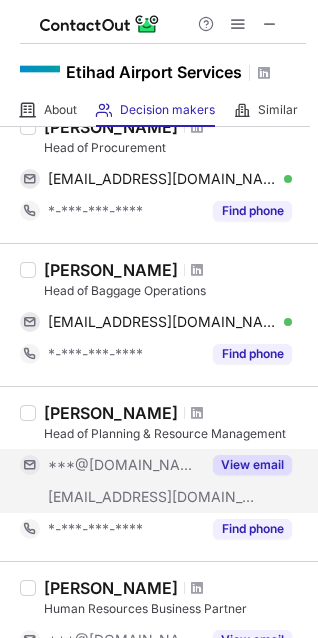 click on "View email" at bounding box center [252, 465] 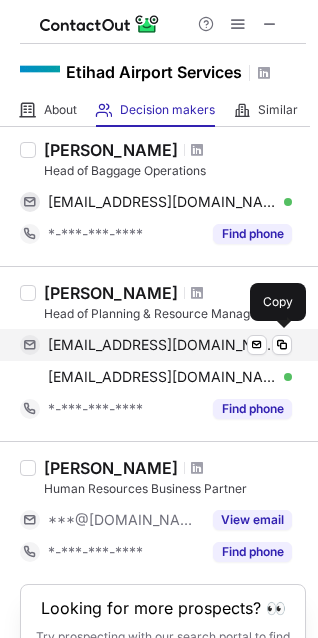 scroll, scrollTop: 1538, scrollLeft: 0, axis: vertical 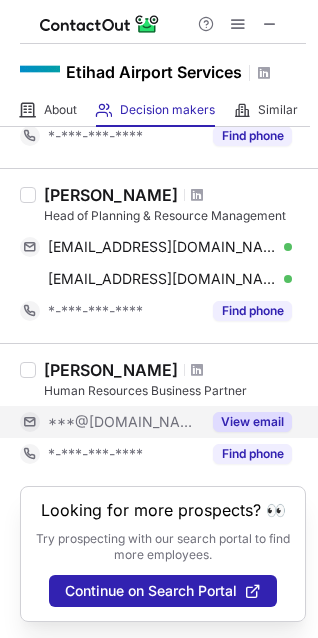 click on "View email" at bounding box center [252, 422] 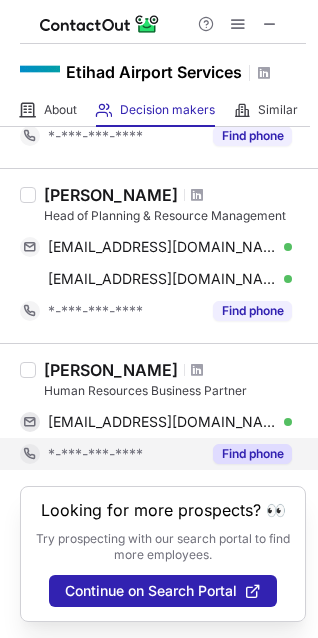 click on "Find phone" at bounding box center (252, 454) 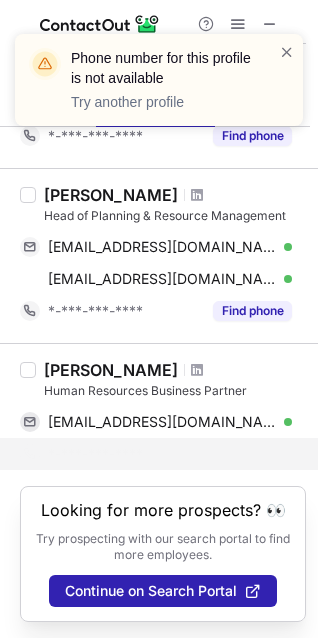 scroll, scrollTop: 1506, scrollLeft: 0, axis: vertical 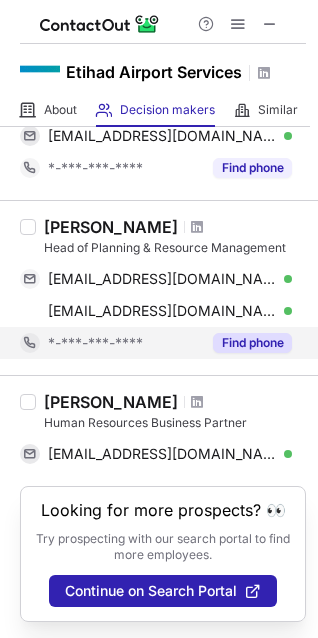 click on "Find phone" at bounding box center [252, 343] 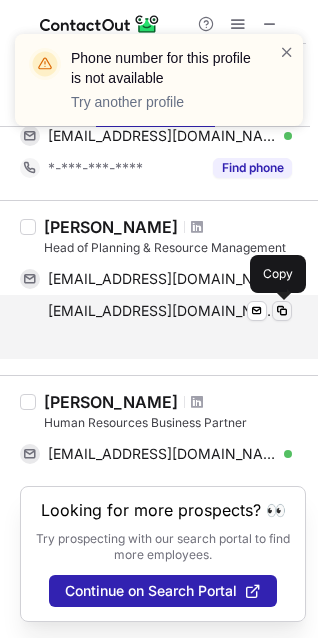 click at bounding box center (282, 311) 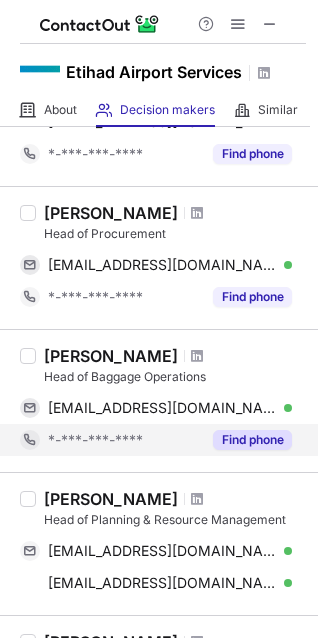 scroll, scrollTop: 1474, scrollLeft: 0, axis: vertical 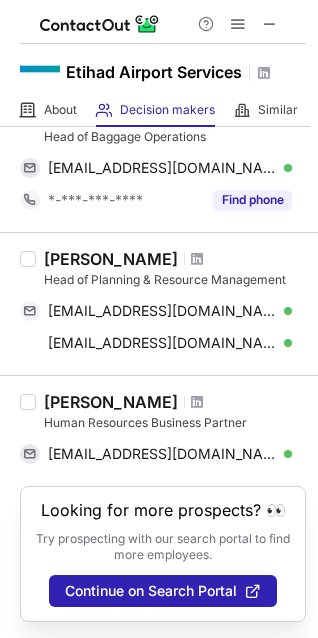 click on "[PERSON_NAME] Head of Planning & Resource Management [EMAIL_ADDRESS][DOMAIN_NAME] Verified Send email Copy [EMAIL_ADDRESS][DOMAIN_NAME] Verified Send email Copy" at bounding box center [159, 303] 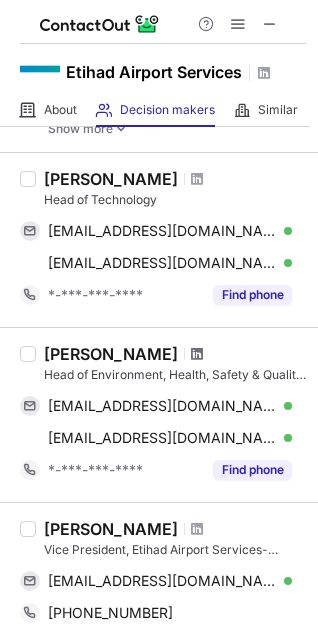 scroll, scrollTop: 720, scrollLeft: 0, axis: vertical 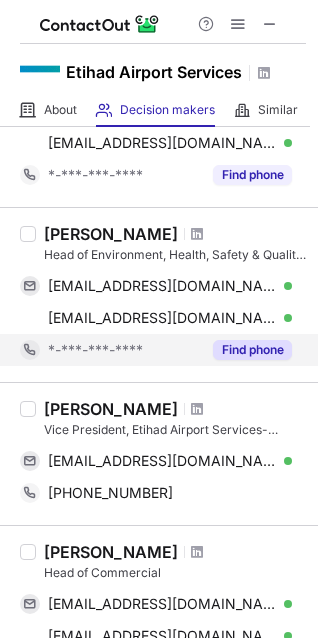 click on "Find phone" at bounding box center [252, 350] 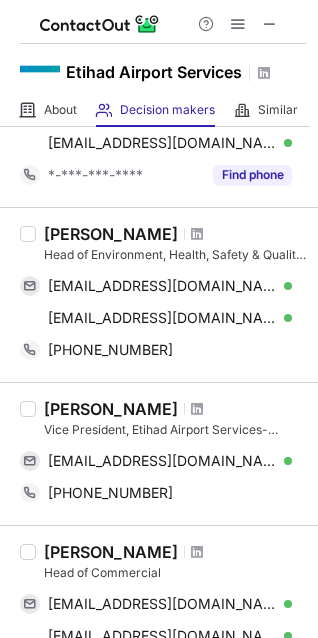 click on "Head of Environment, Health, Safety & Quality (EHSQ)" at bounding box center [175, 255] 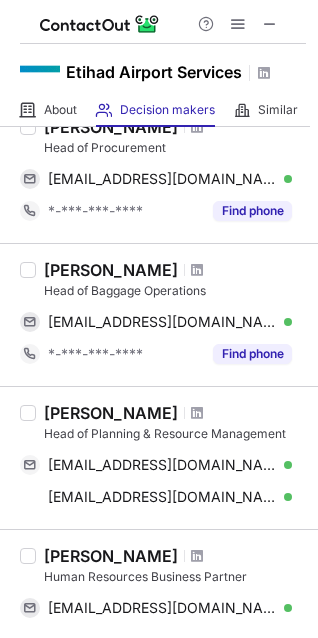 scroll, scrollTop: 1440, scrollLeft: 0, axis: vertical 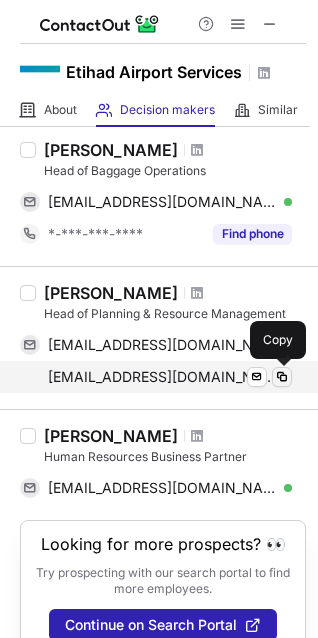 click at bounding box center [282, 377] 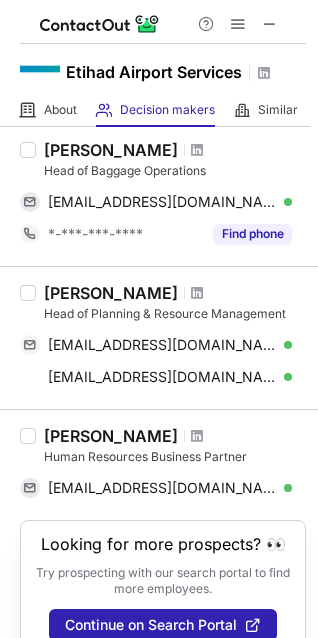 click on "[PERSON_NAME] Head of Planning & Resource Management [EMAIL_ADDRESS][DOMAIN_NAME] Verified Send email Copy [EMAIL_ADDRESS][DOMAIN_NAME] Verified Send email Copy" at bounding box center [159, 337] 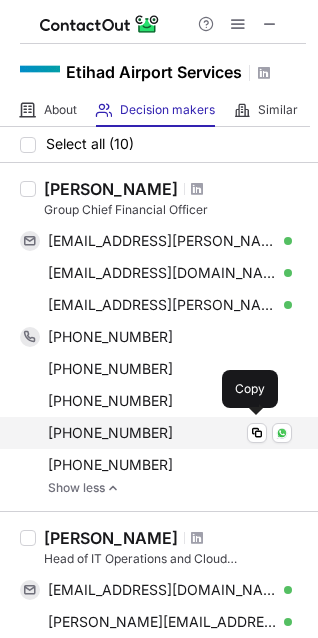 scroll, scrollTop: 0, scrollLeft: 0, axis: both 